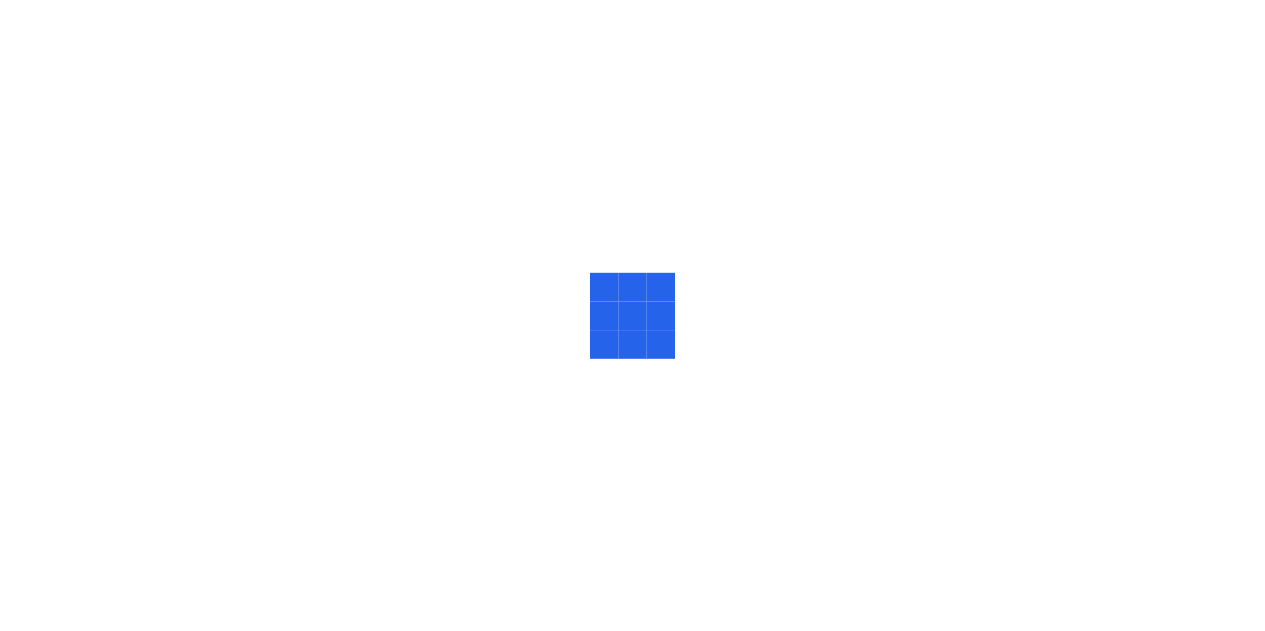 scroll, scrollTop: 0, scrollLeft: 0, axis: both 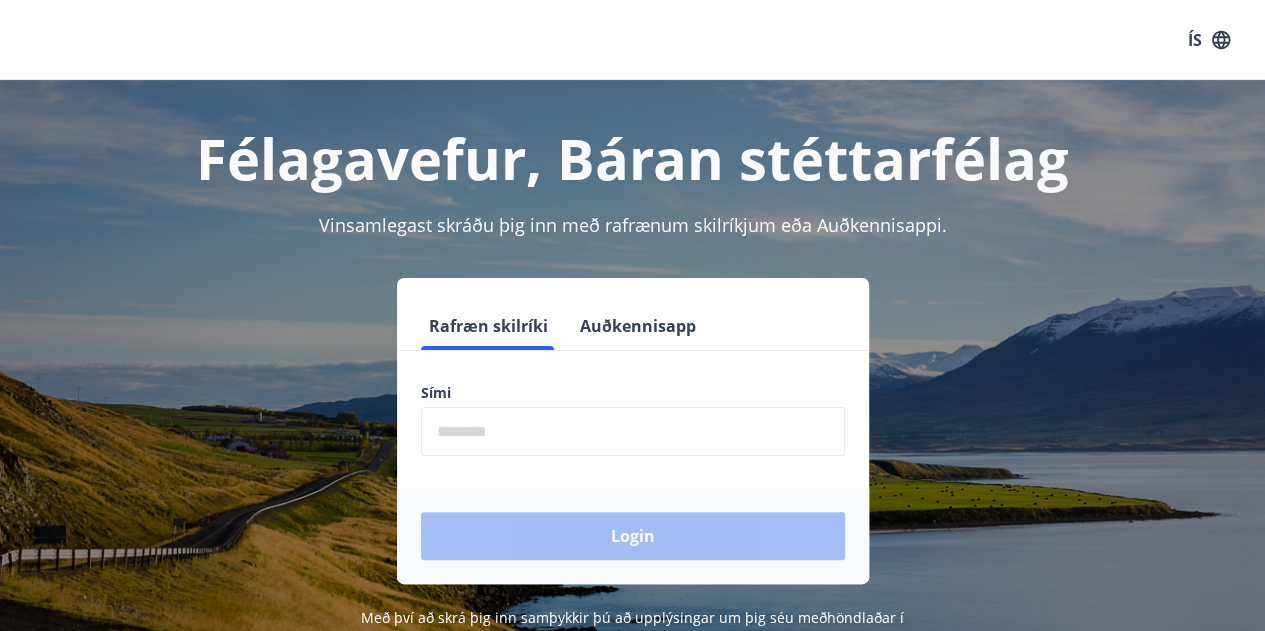 click at bounding box center [633, 431] 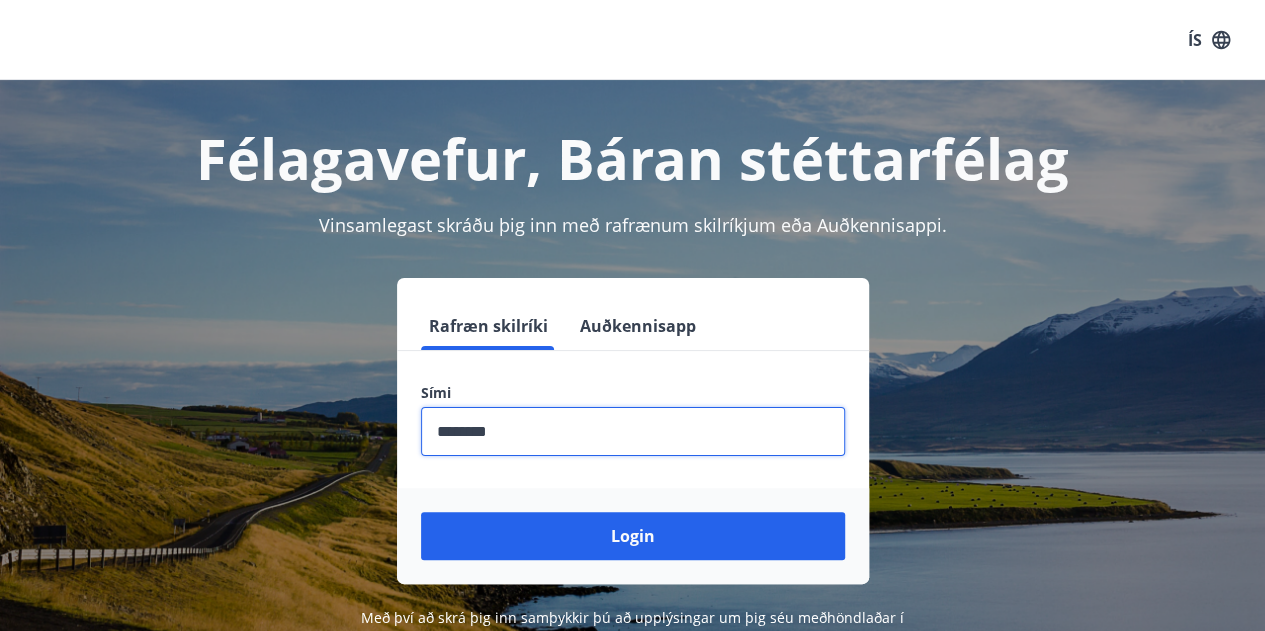 type on "********" 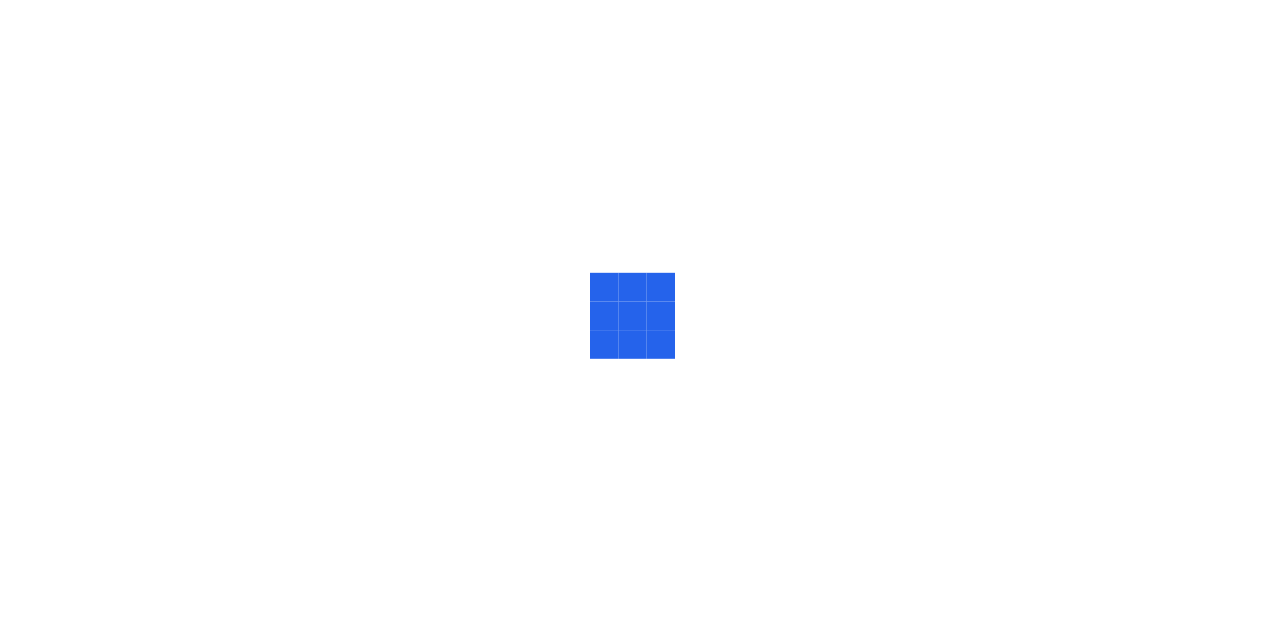 scroll, scrollTop: 0, scrollLeft: 0, axis: both 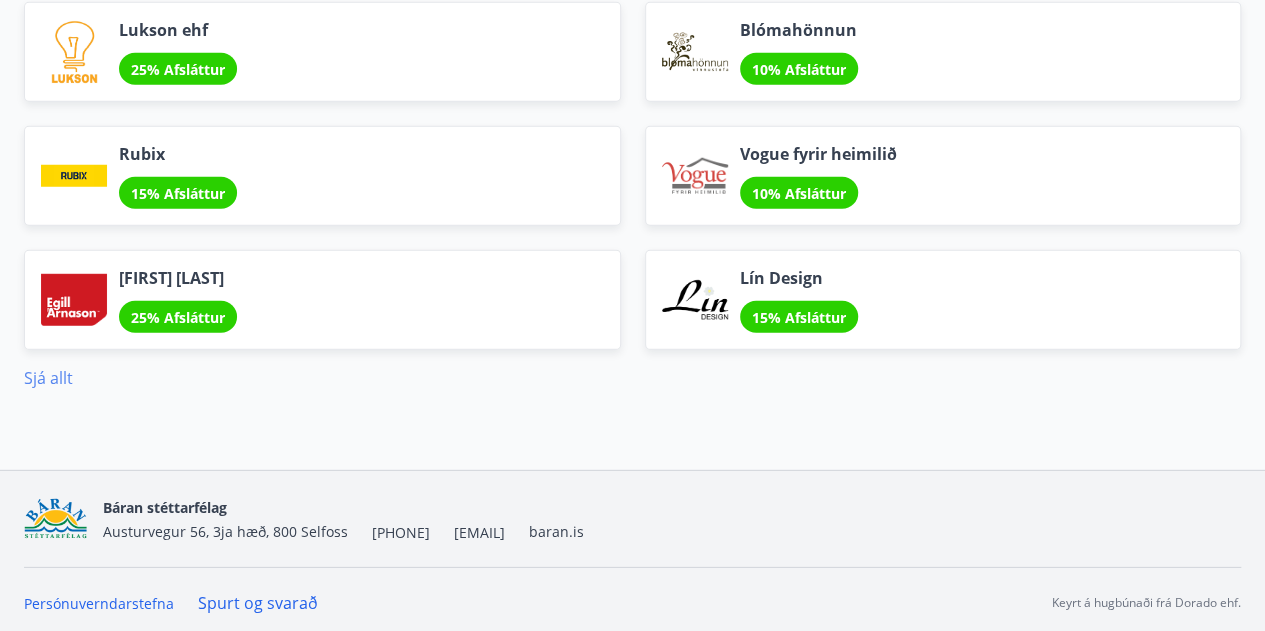 click on "Sjá allt" at bounding box center [48, 378] 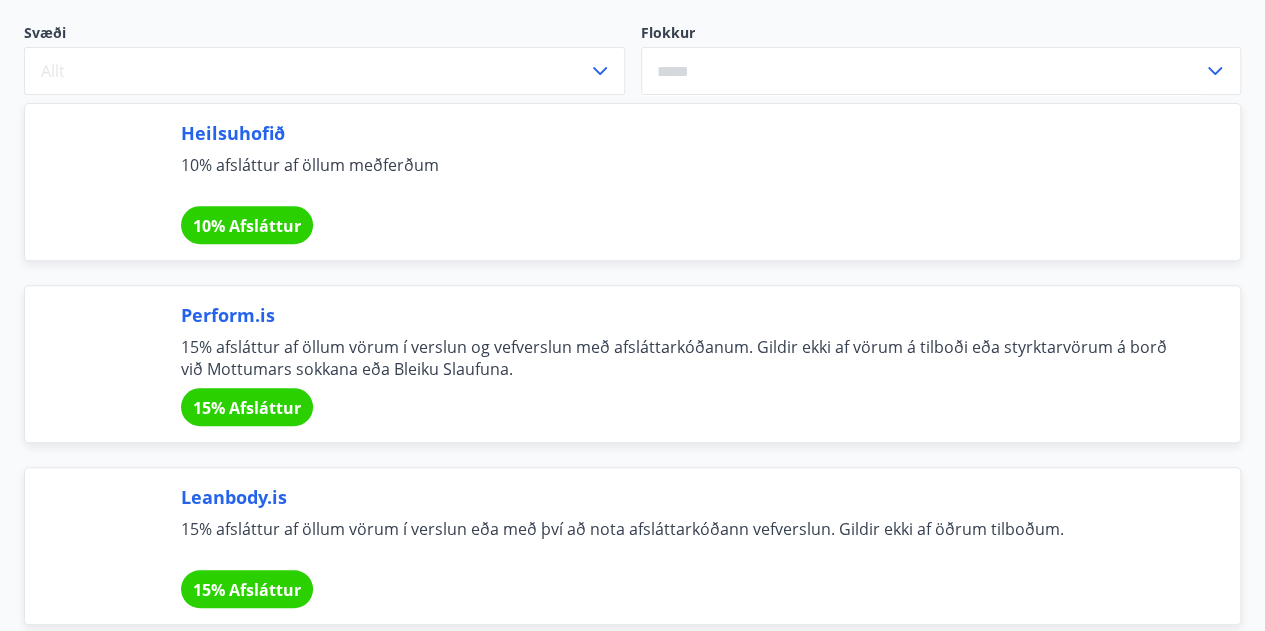 scroll, scrollTop: 520, scrollLeft: 0, axis: vertical 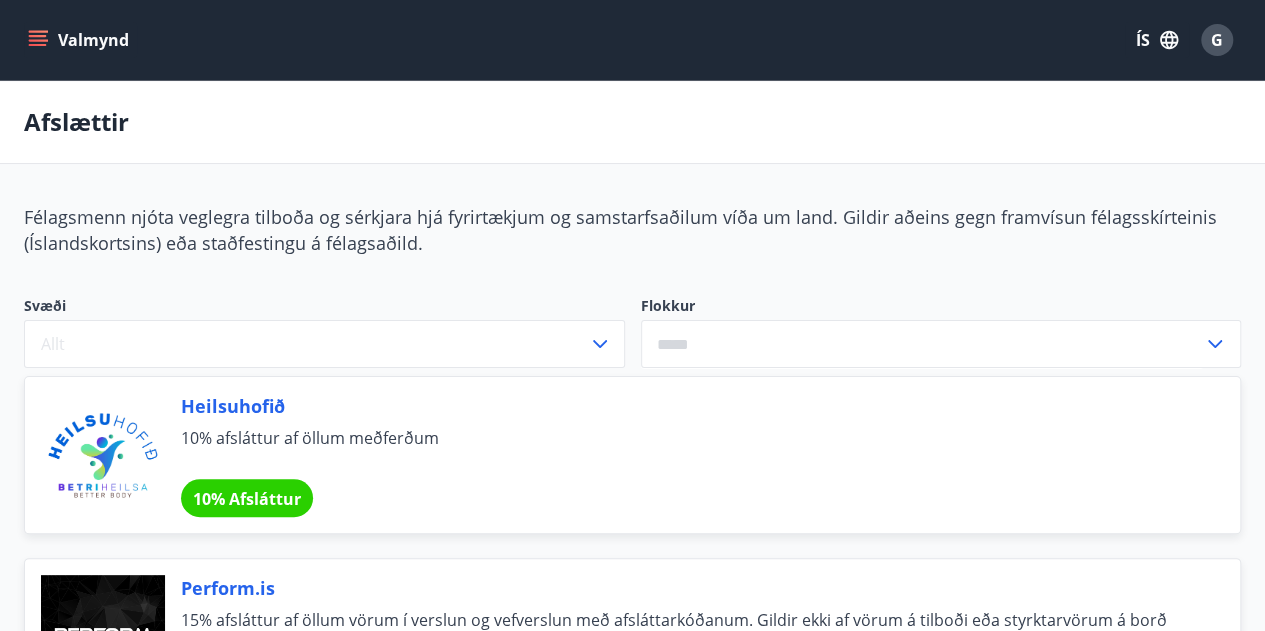 click 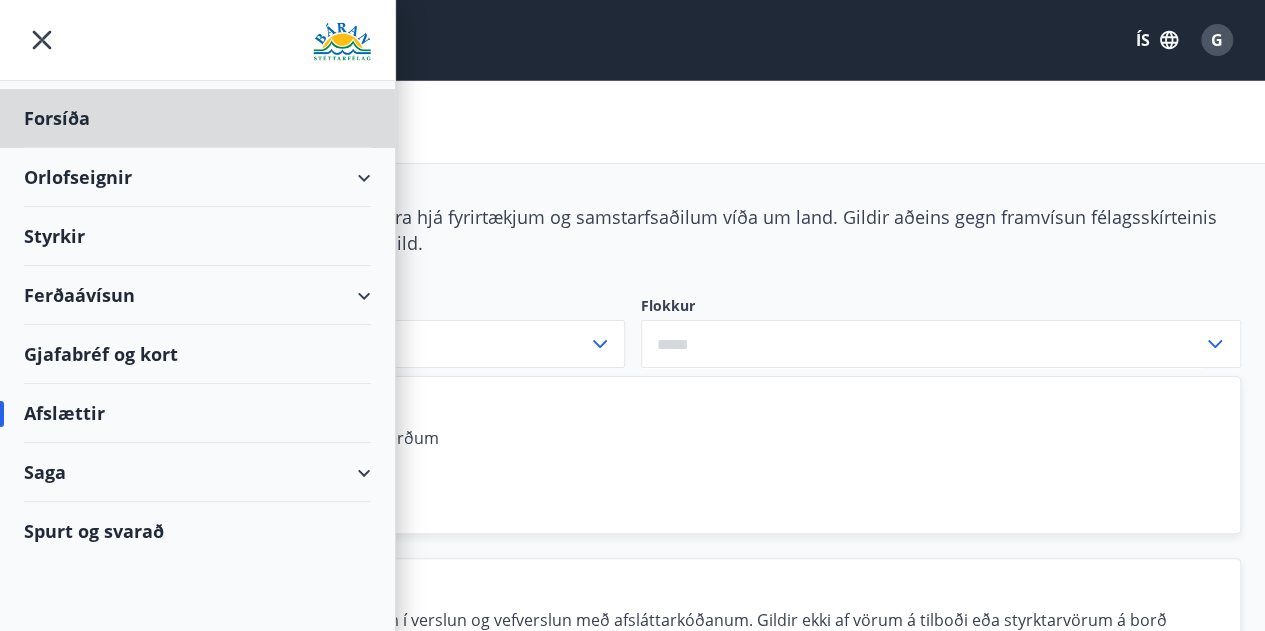 click on "Styrkir" at bounding box center (197, 118) 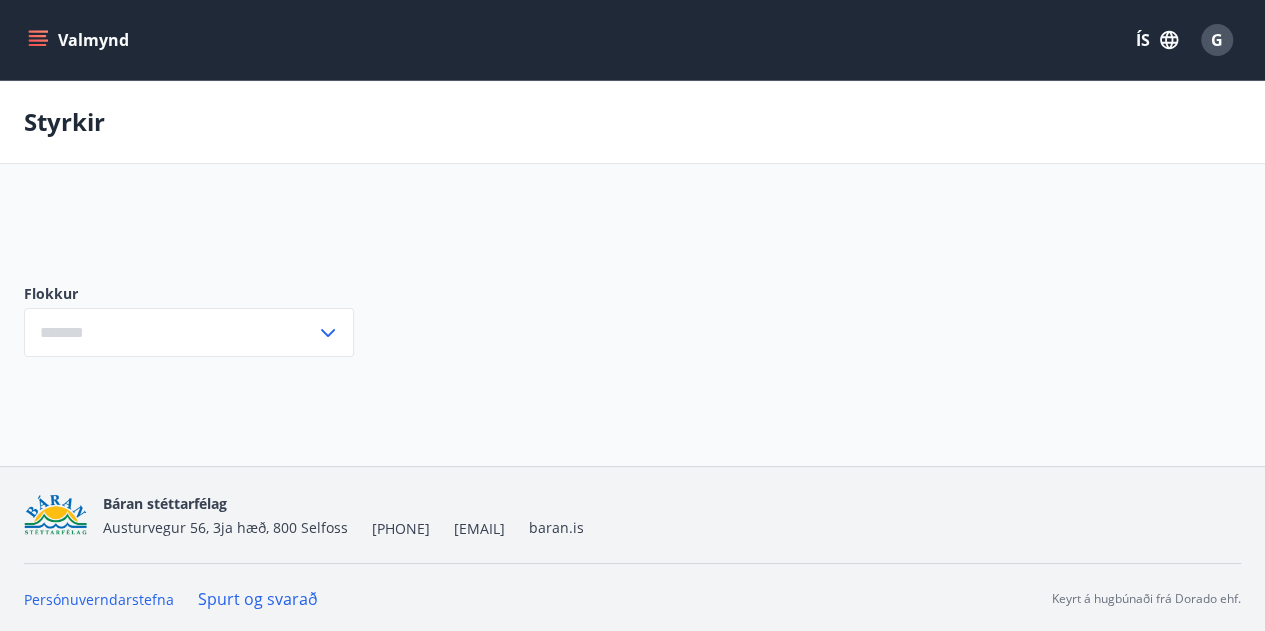 type on "***" 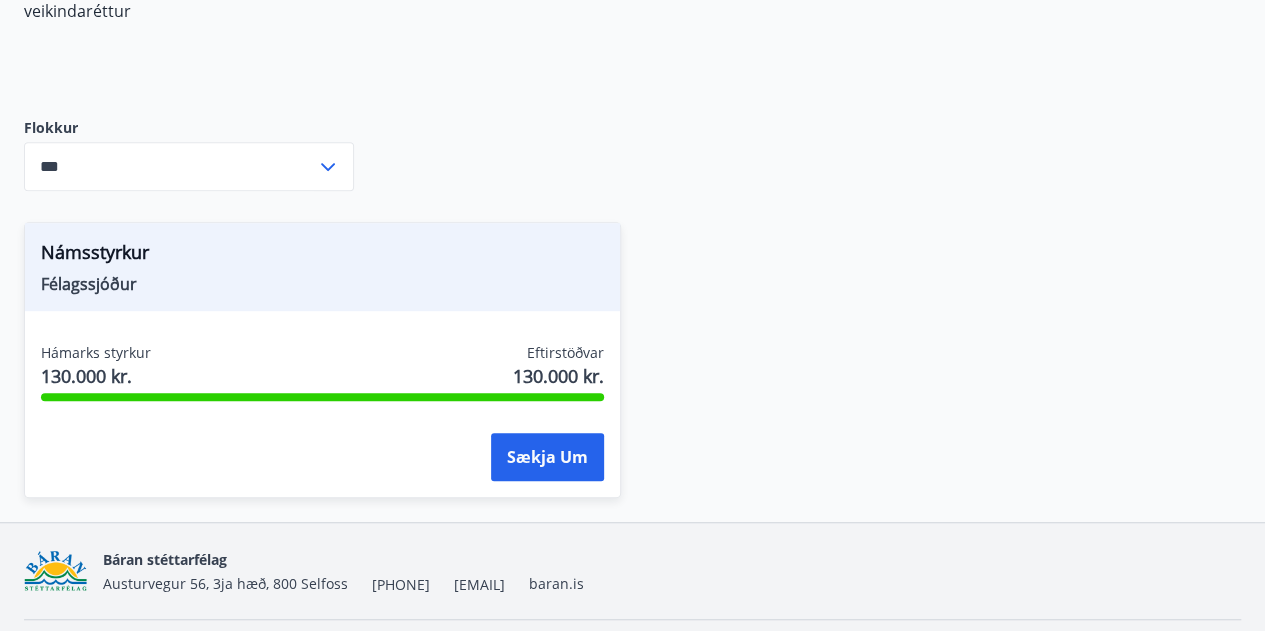 scroll, scrollTop: 440, scrollLeft: 0, axis: vertical 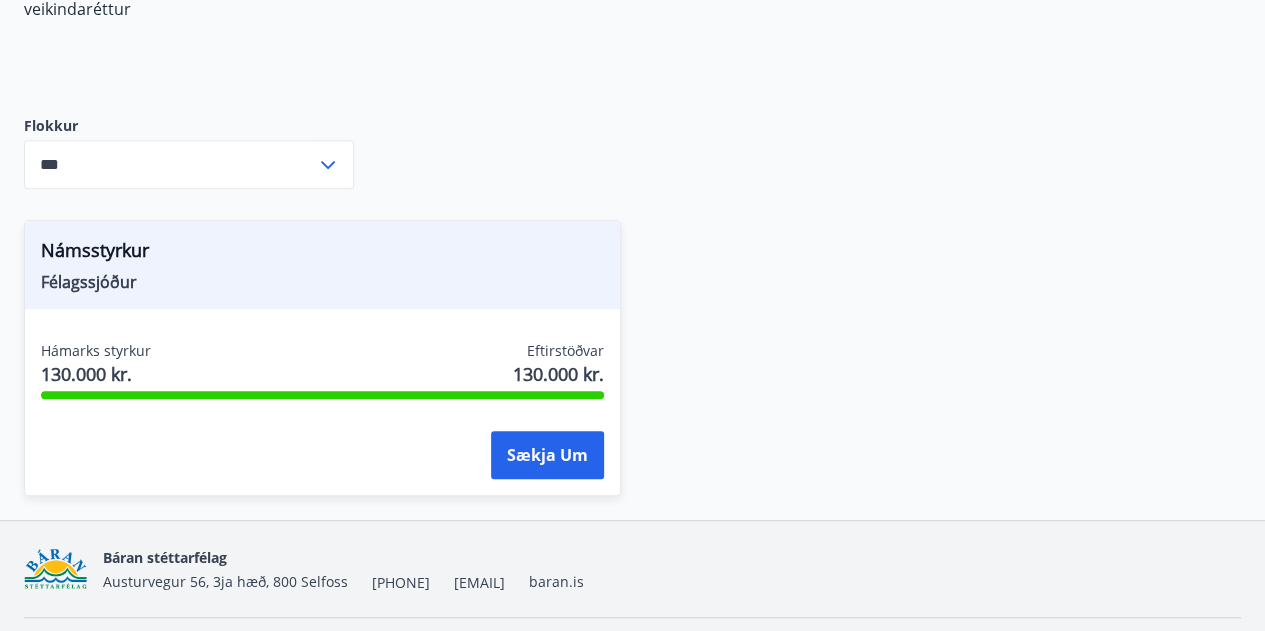 click 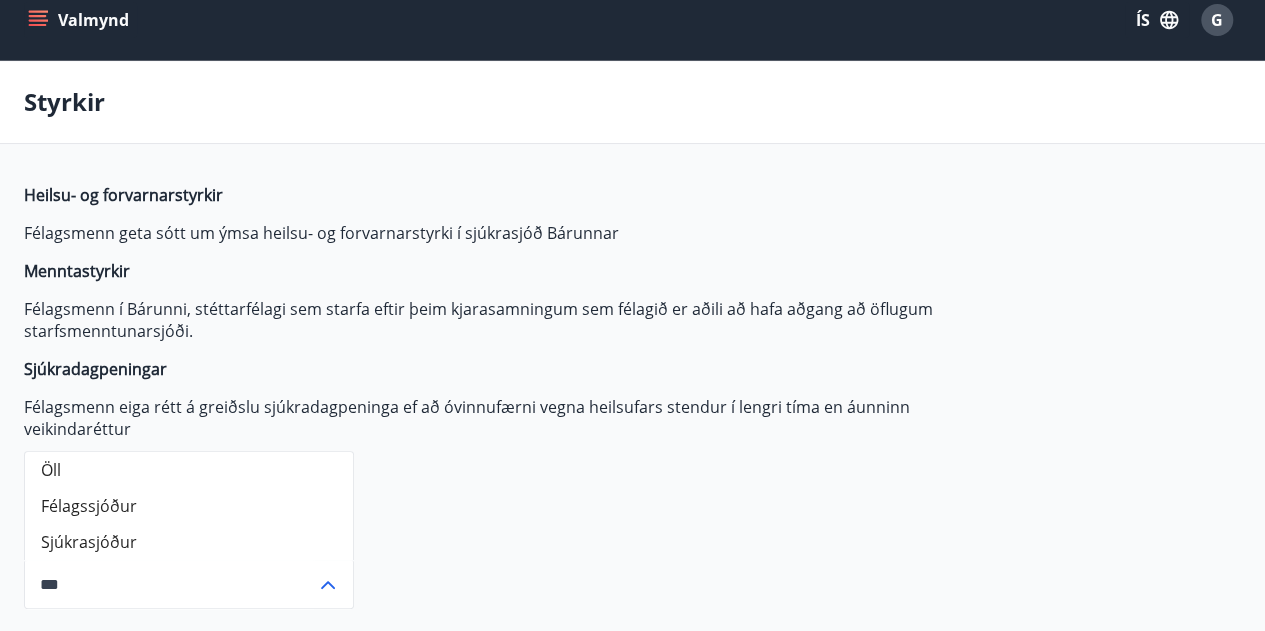 scroll, scrollTop: 25, scrollLeft: 0, axis: vertical 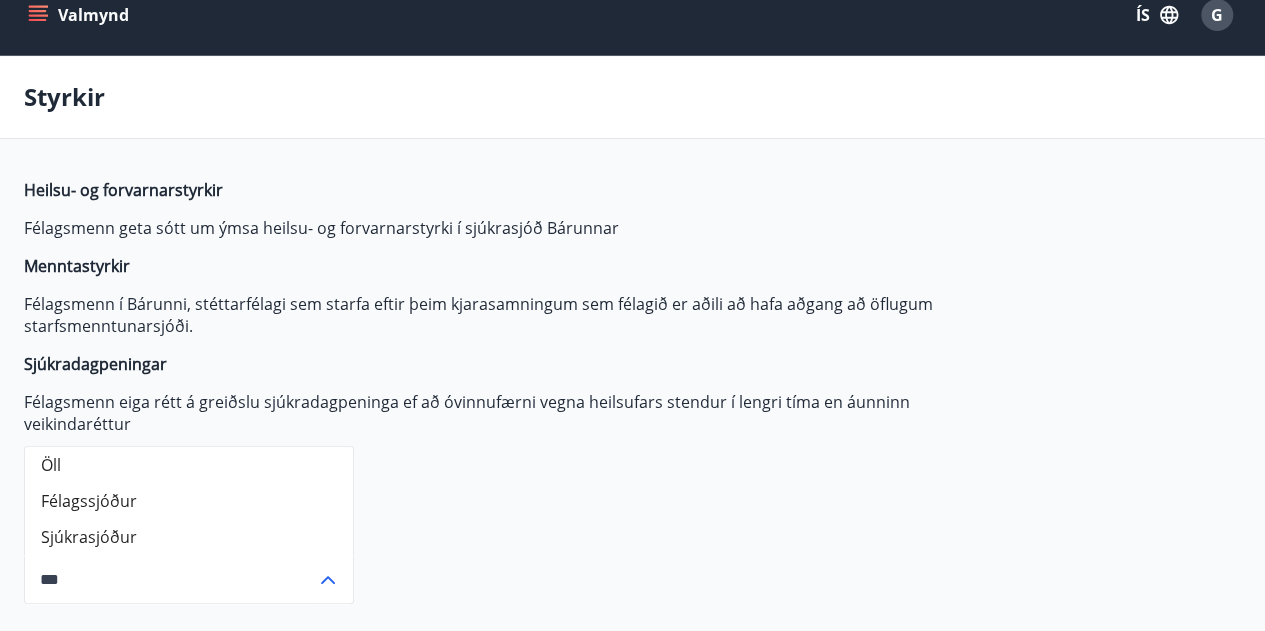 click 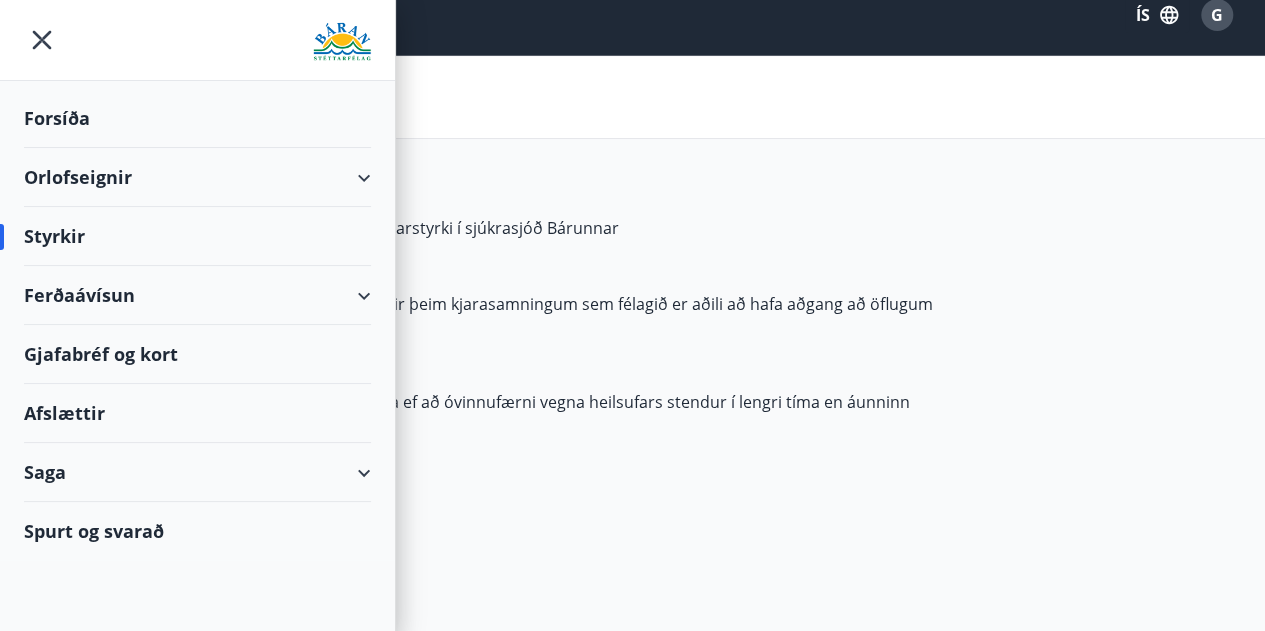 click on "Ferðaávísun" at bounding box center (197, 295) 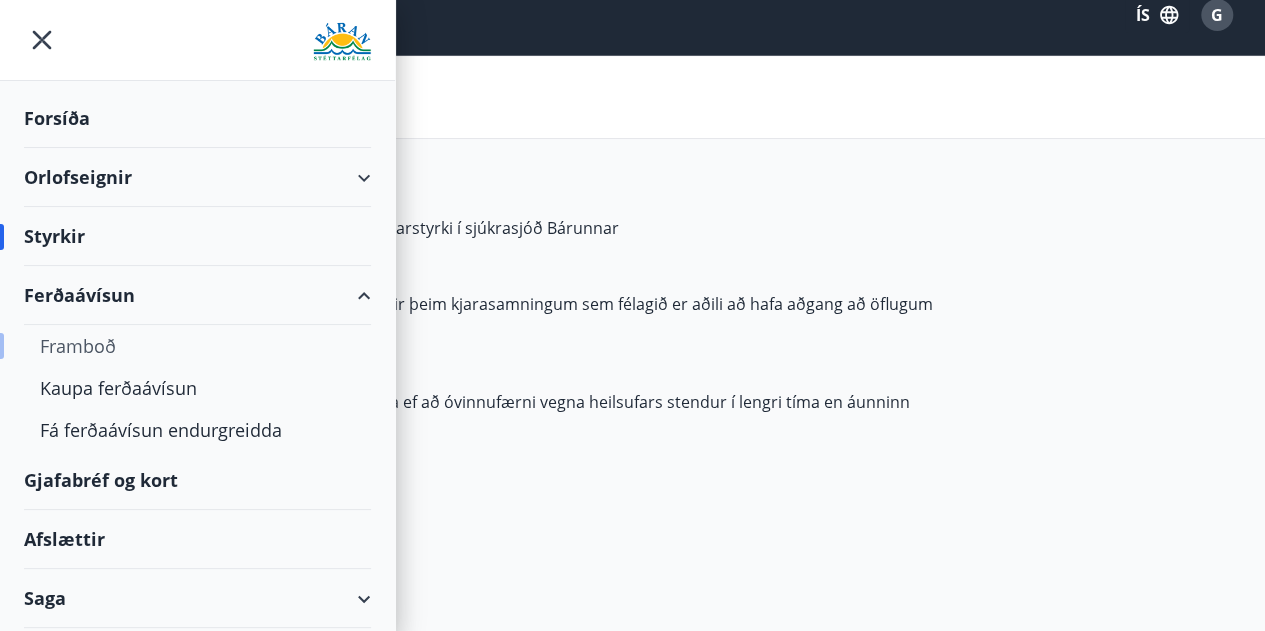 click on "Framboð" at bounding box center (197, 346) 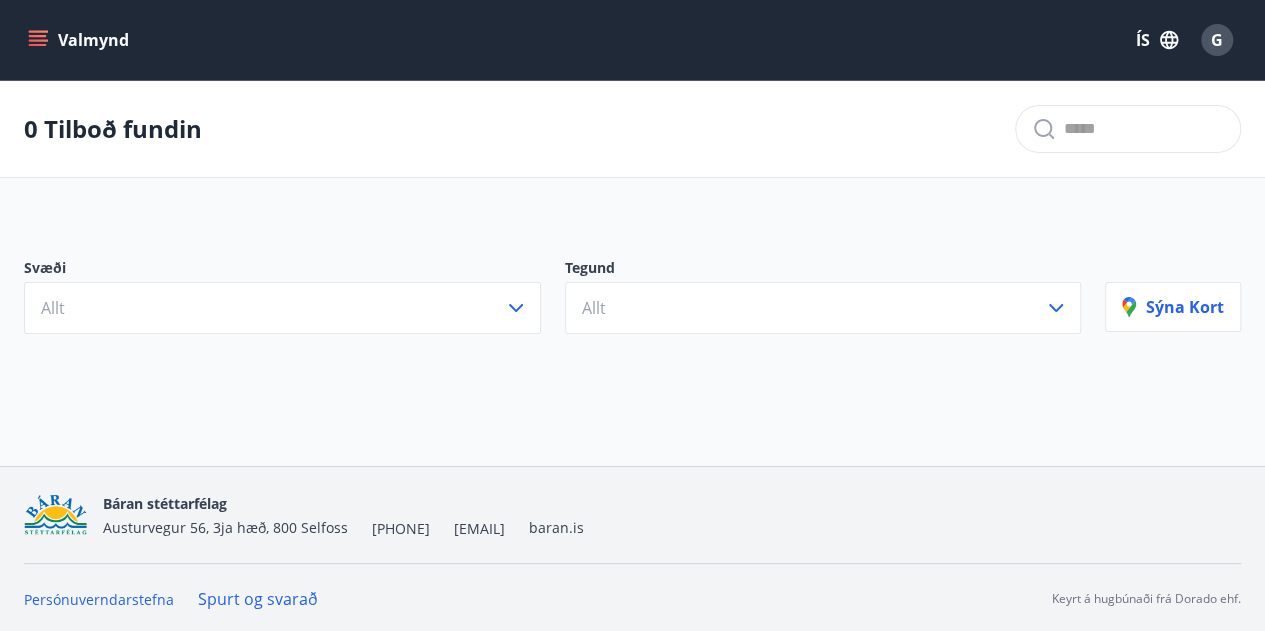 scroll, scrollTop: 2, scrollLeft: 0, axis: vertical 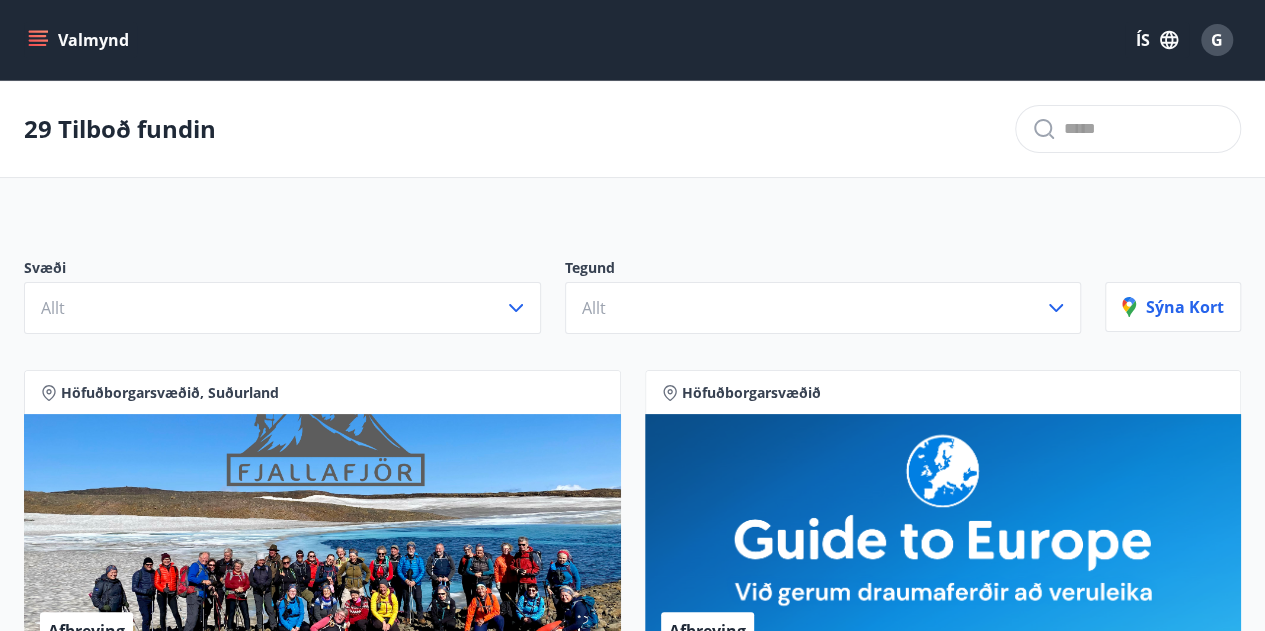click 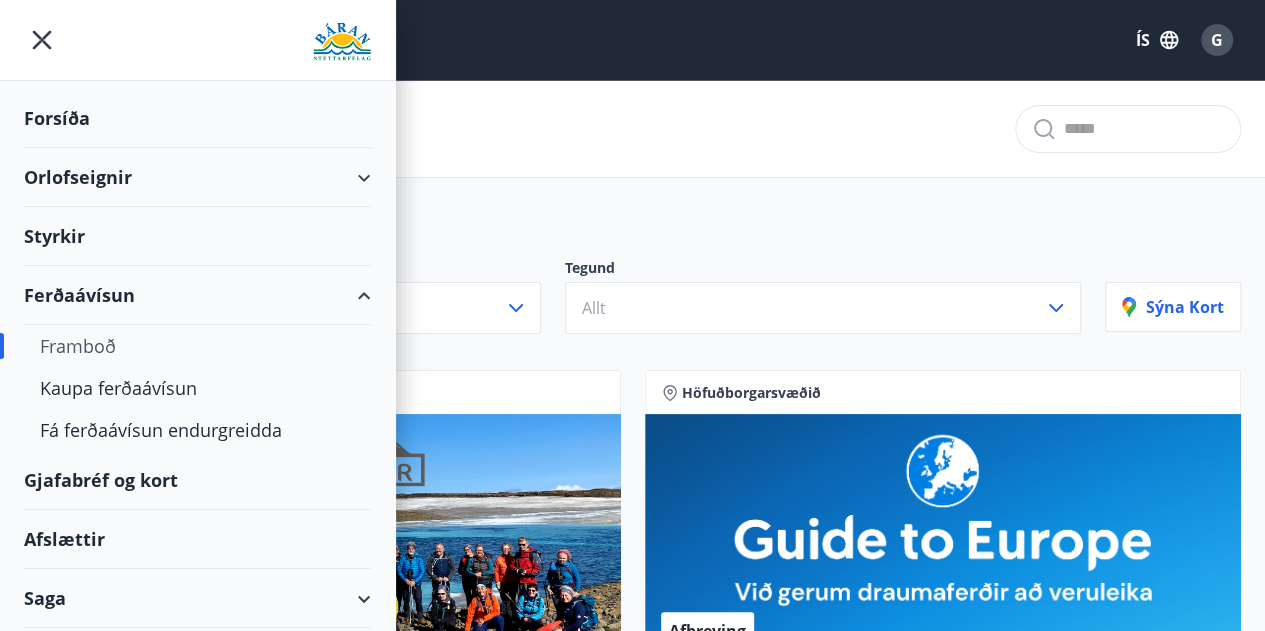scroll, scrollTop: 0, scrollLeft: 0, axis: both 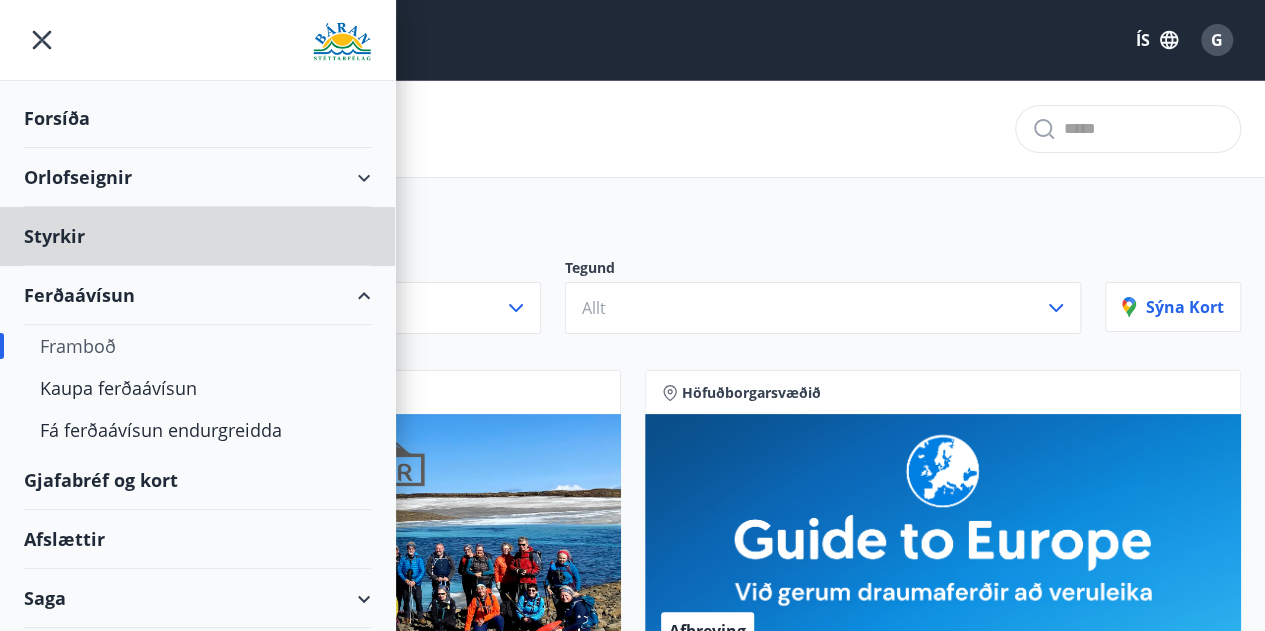 click on "Forsíða" at bounding box center (197, 118) 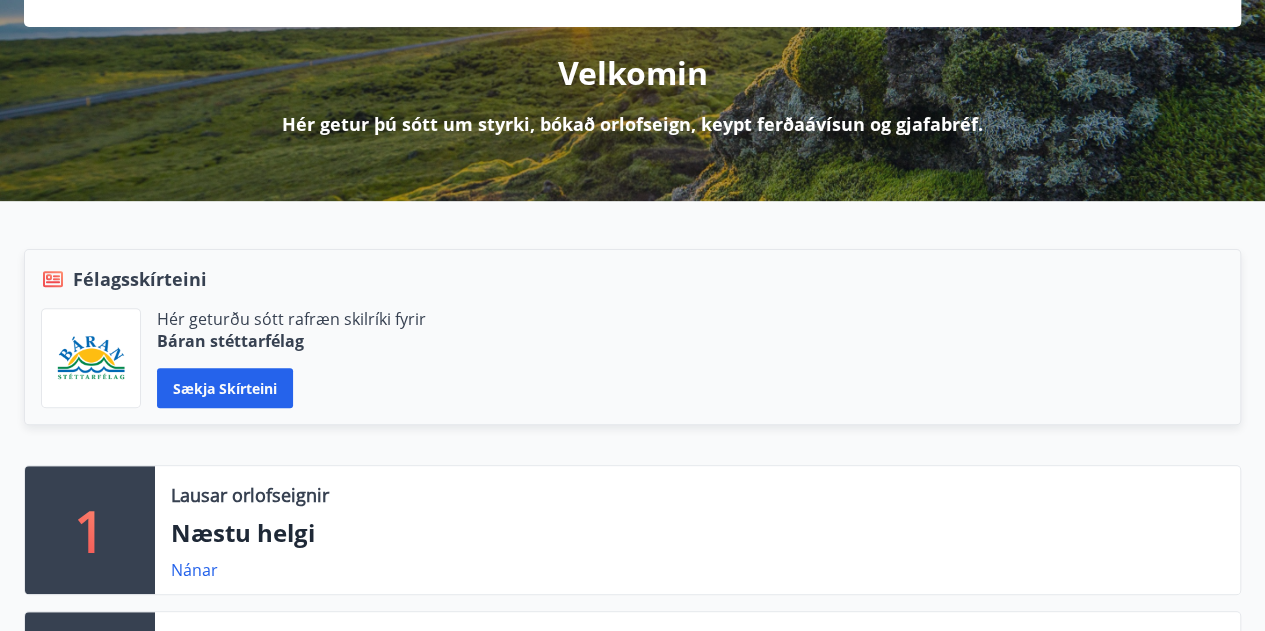 scroll, scrollTop: 0, scrollLeft: 0, axis: both 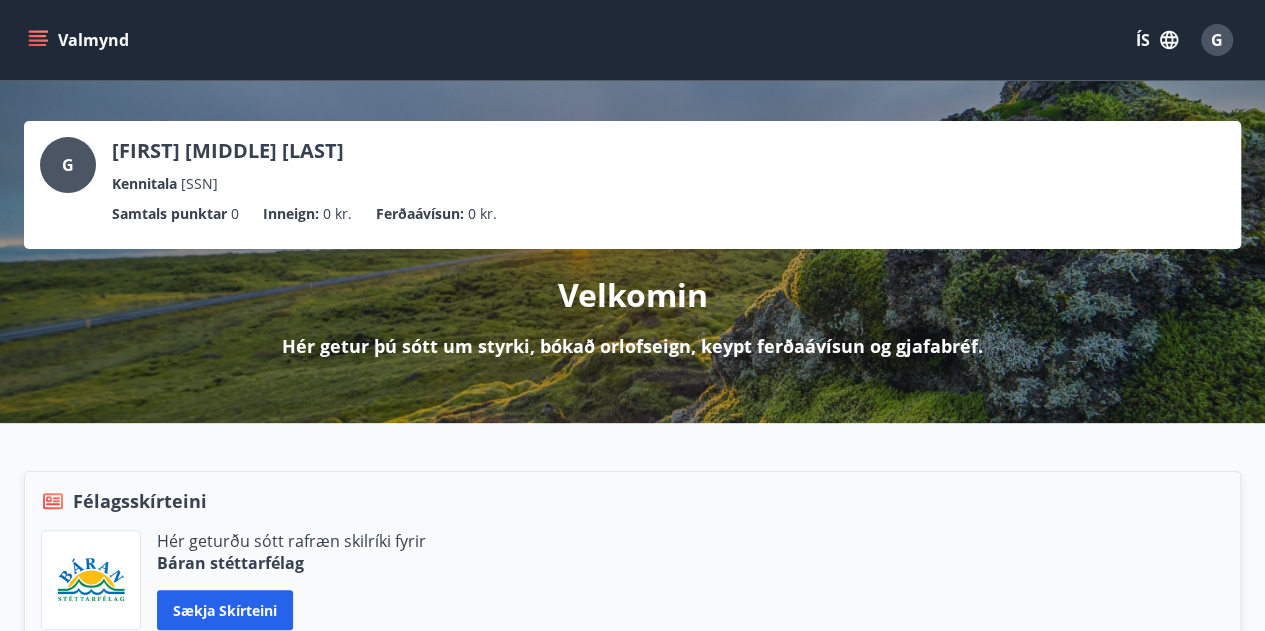 click 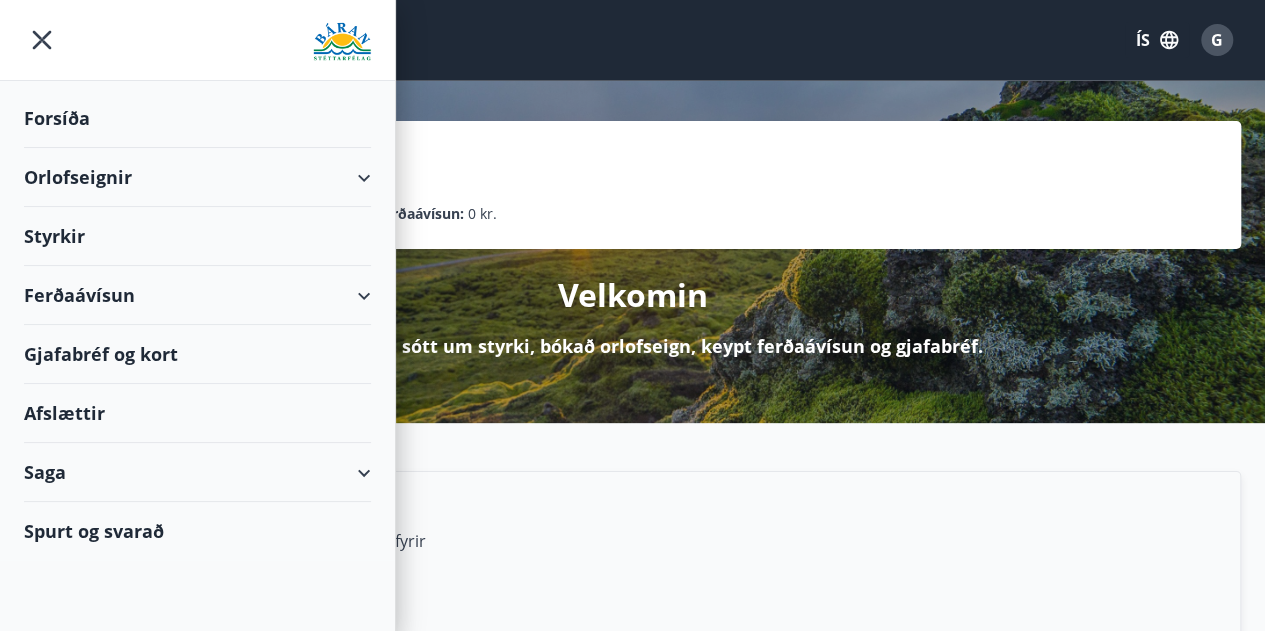 click on "Styrkir" at bounding box center (197, 118) 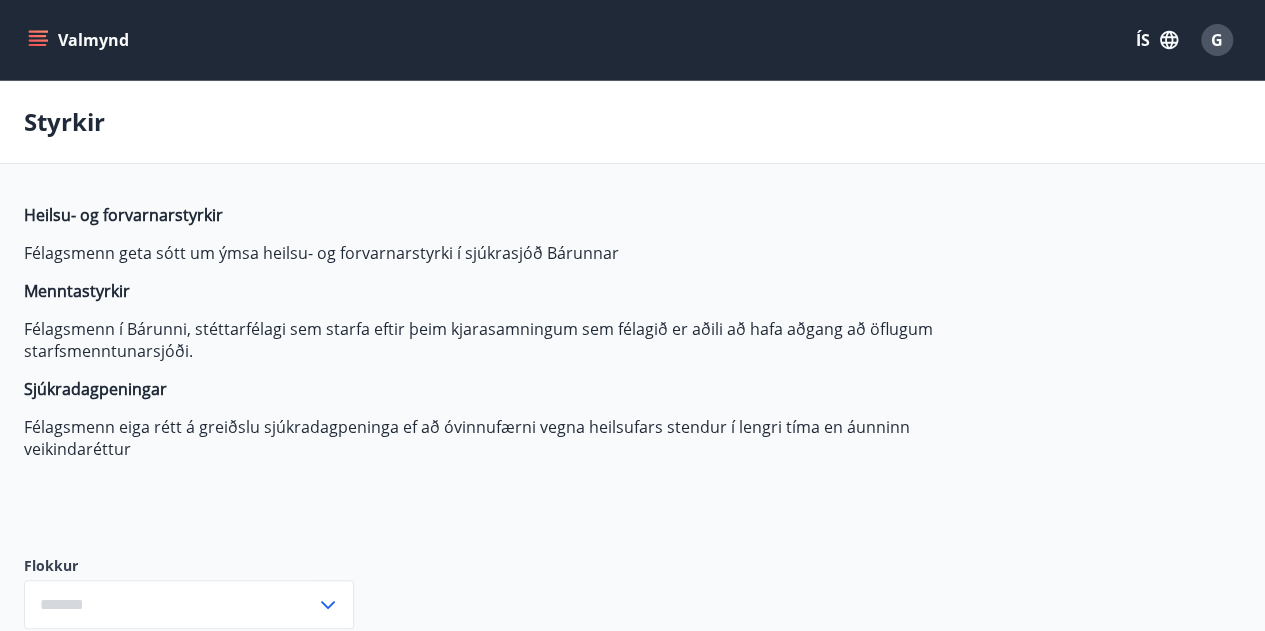 type on "***" 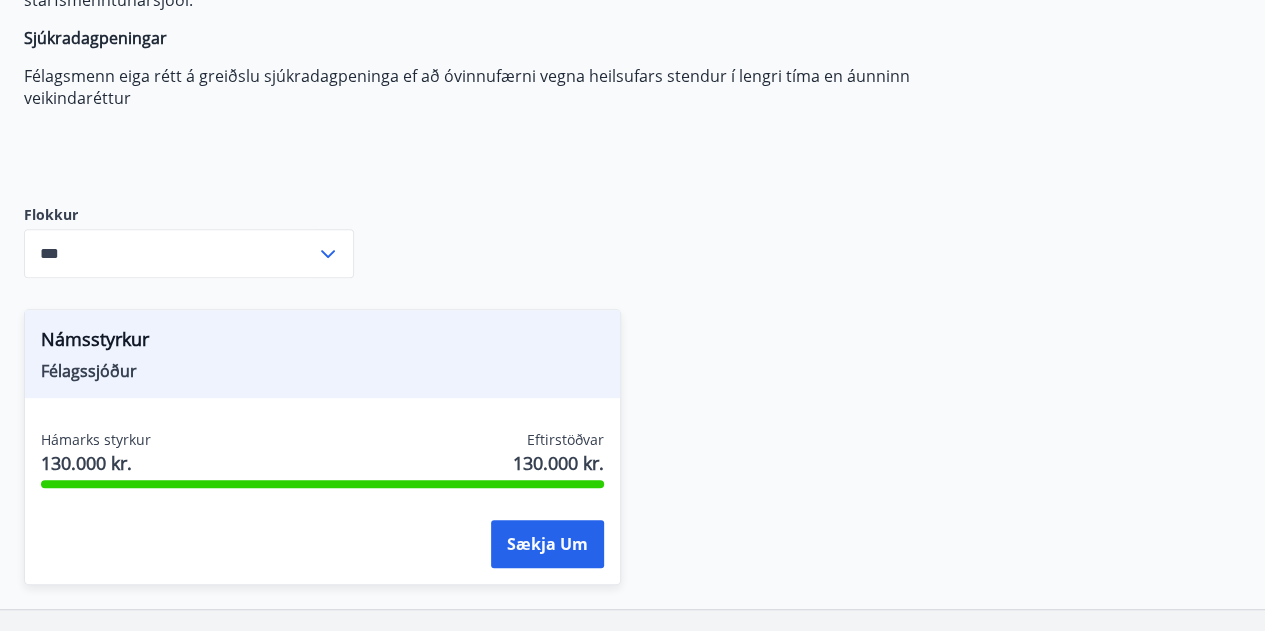 scroll, scrollTop: 428, scrollLeft: 0, axis: vertical 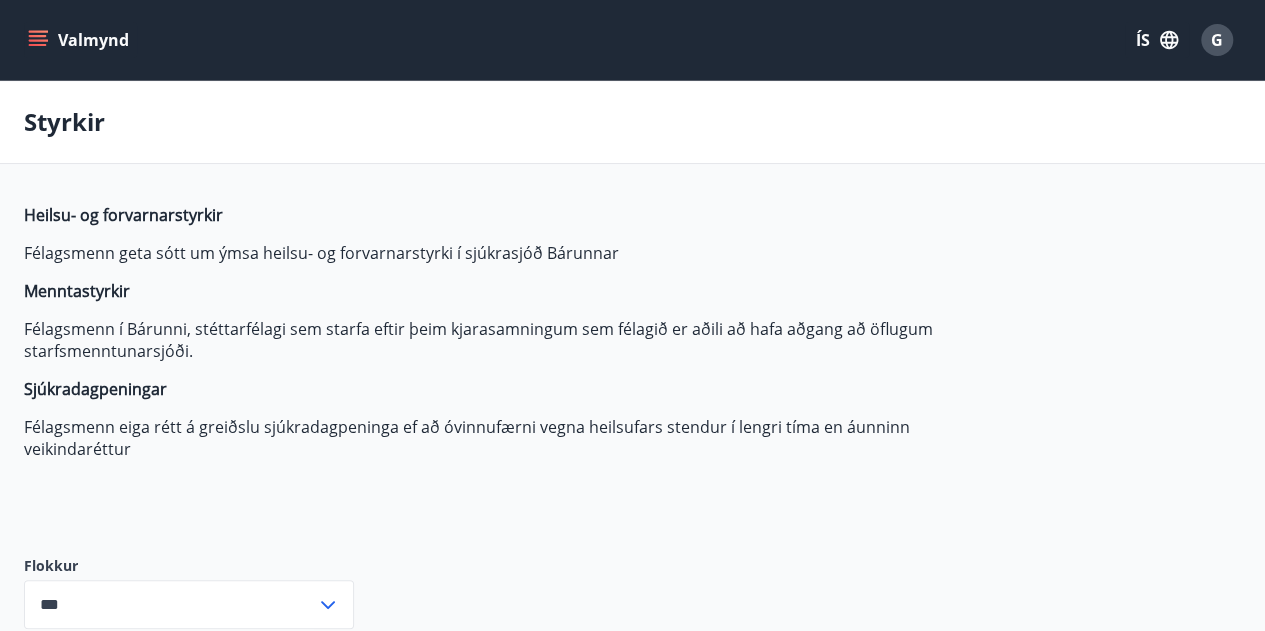 click 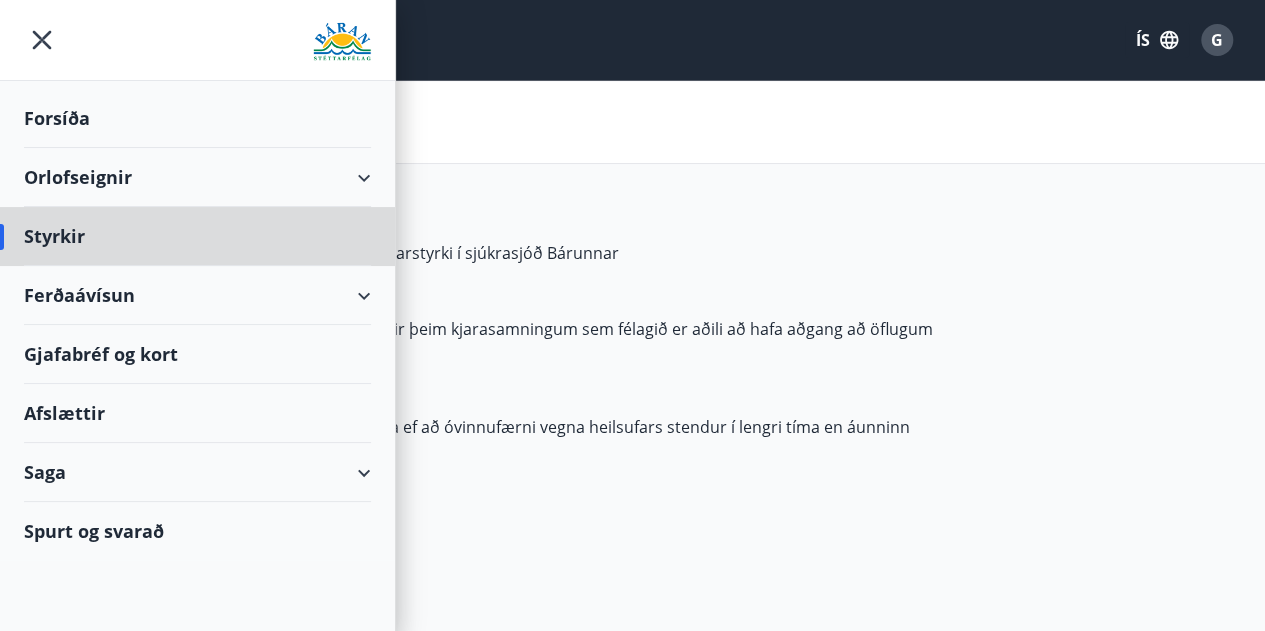 click on "Forsíða" at bounding box center (197, 118) 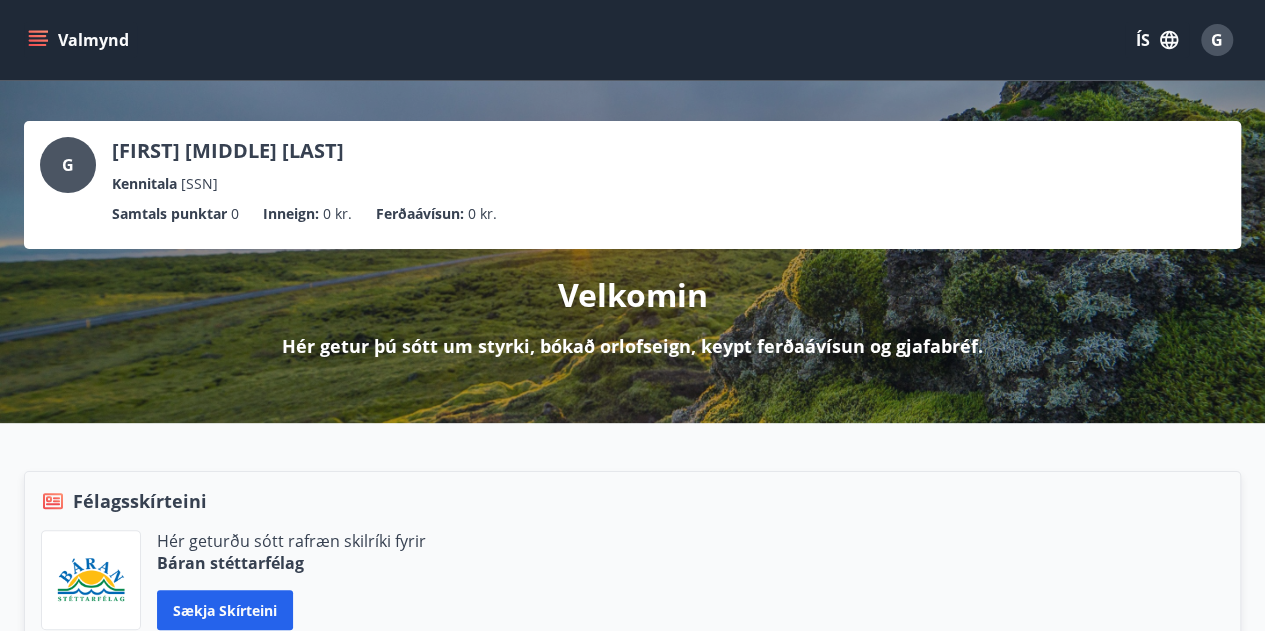 scroll, scrollTop: 552, scrollLeft: 0, axis: vertical 